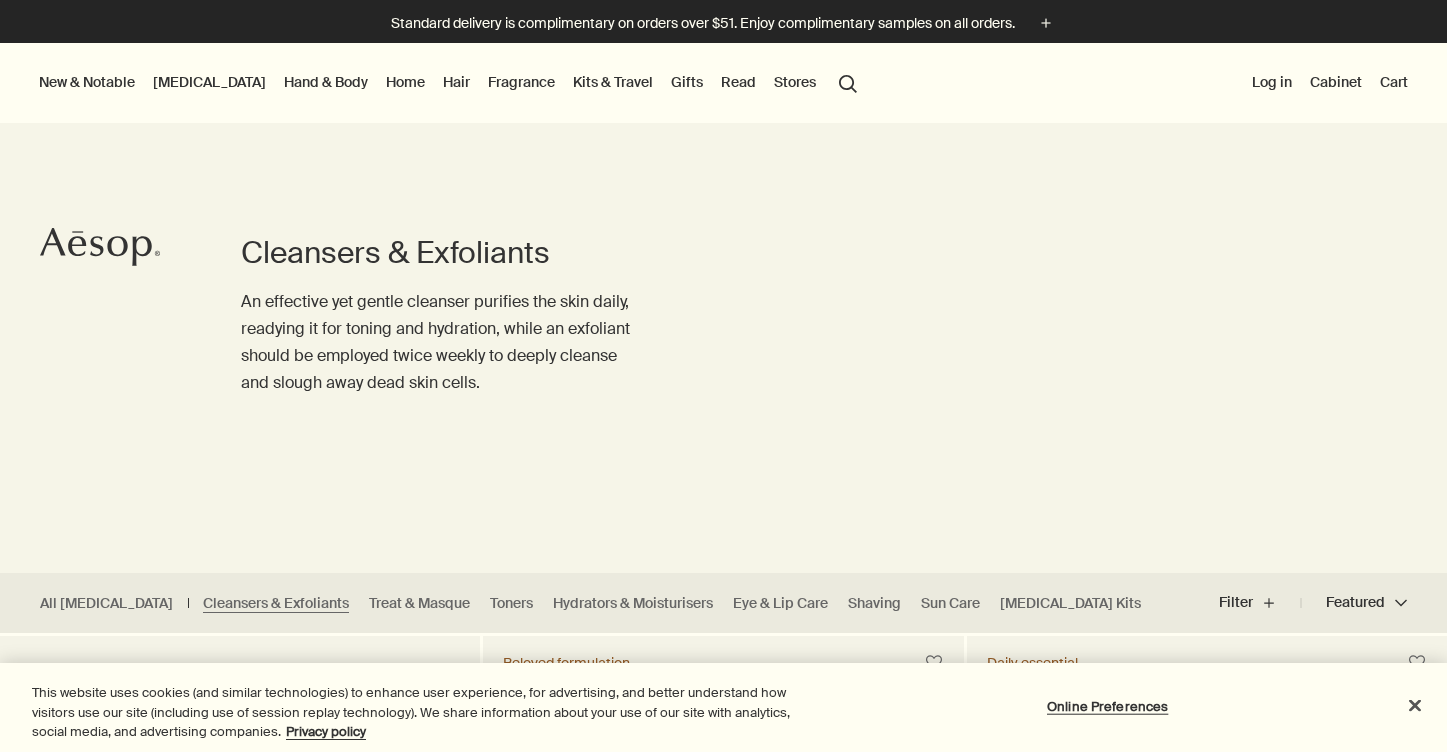 scroll, scrollTop: 118, scrollLeft: 0, axis: vertical 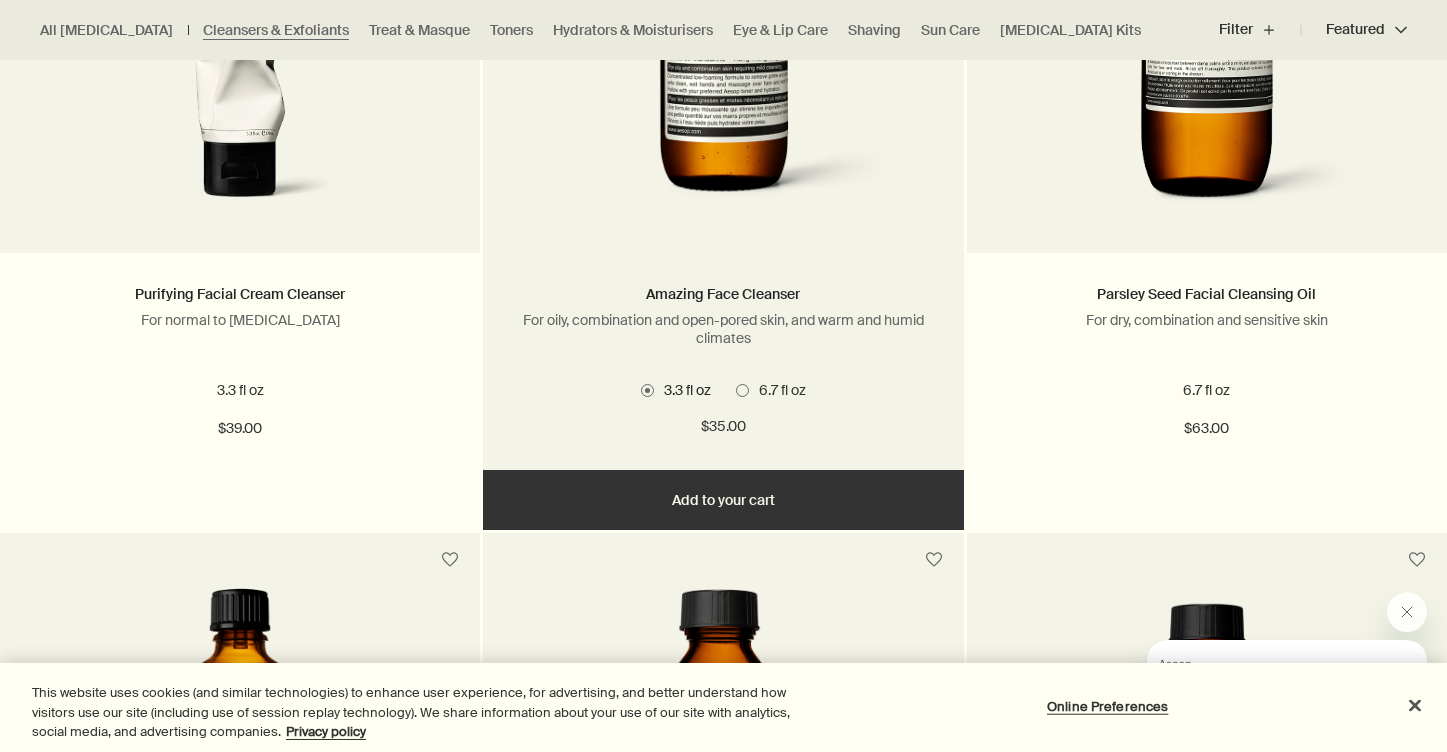 click on "Add Add to your cart" at bounding box center (723, 500) 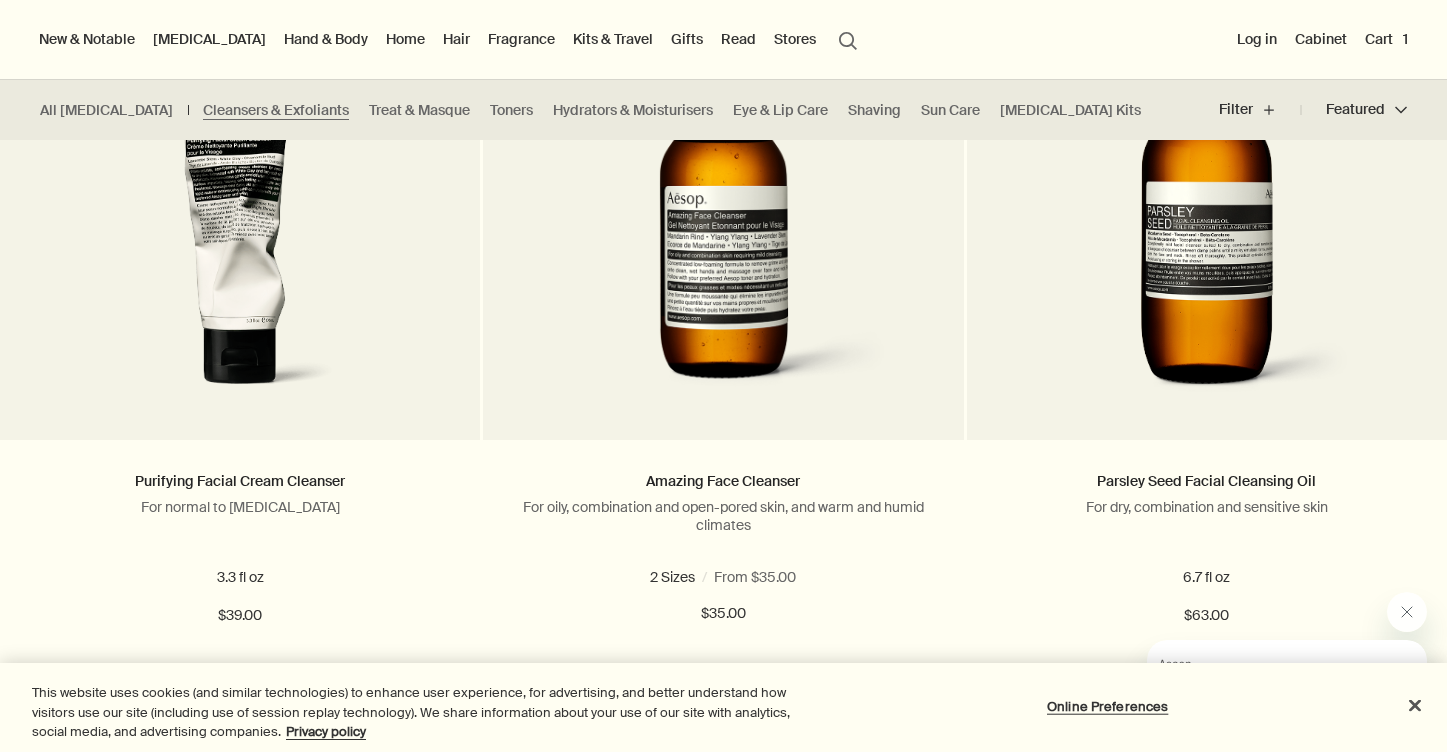 scroll, scrollTop: 1374, scrollLeft: 0, axis: vertical 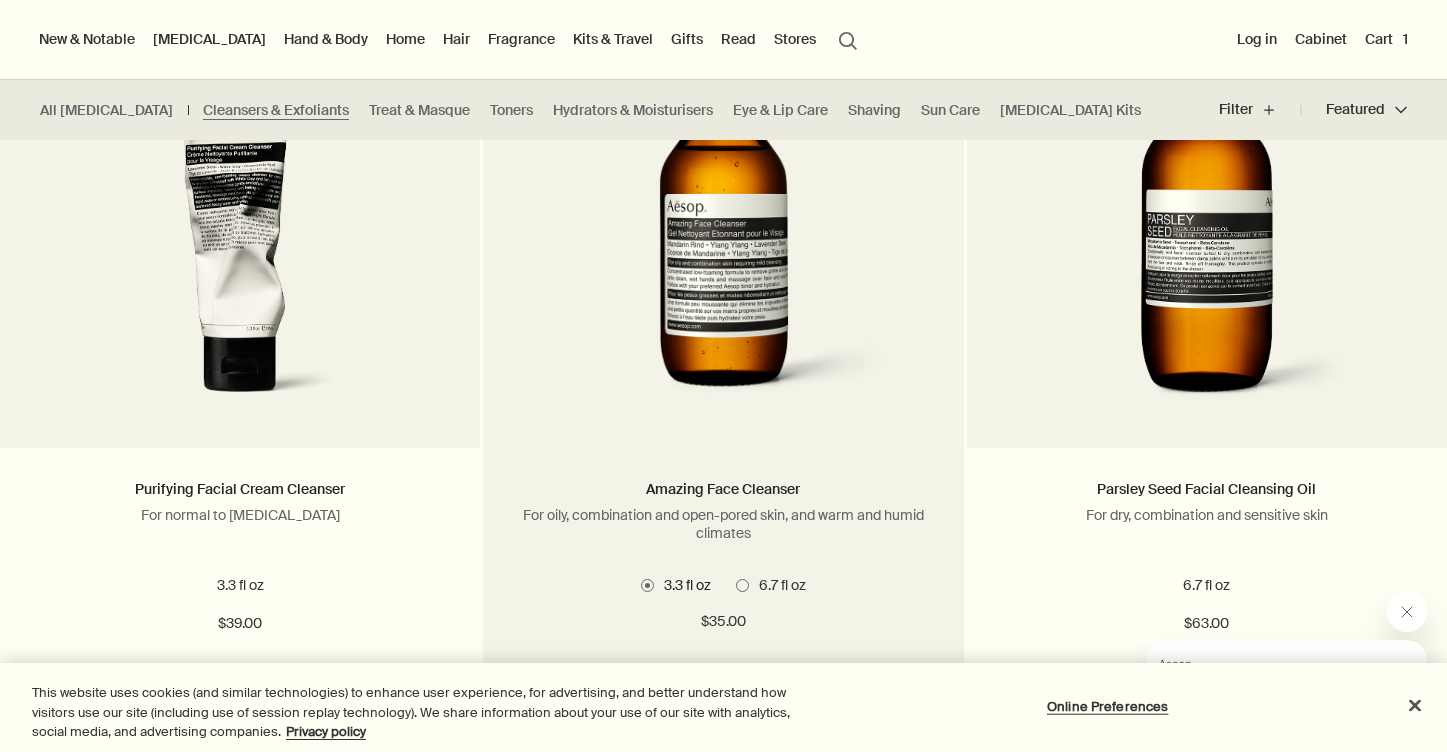 click at bounding box center [723, 233] 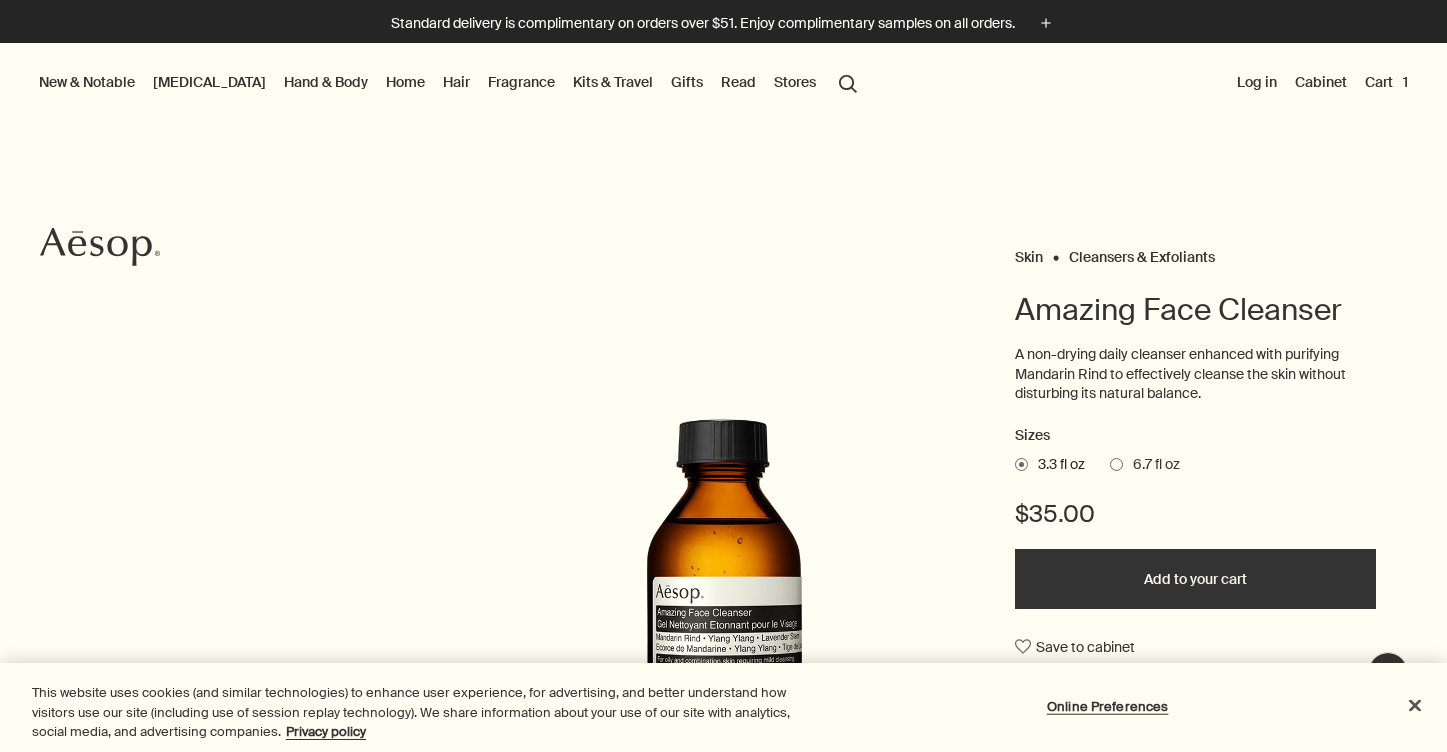 scroll, scrollTop: 0, scrollLeft: 0, axis: both 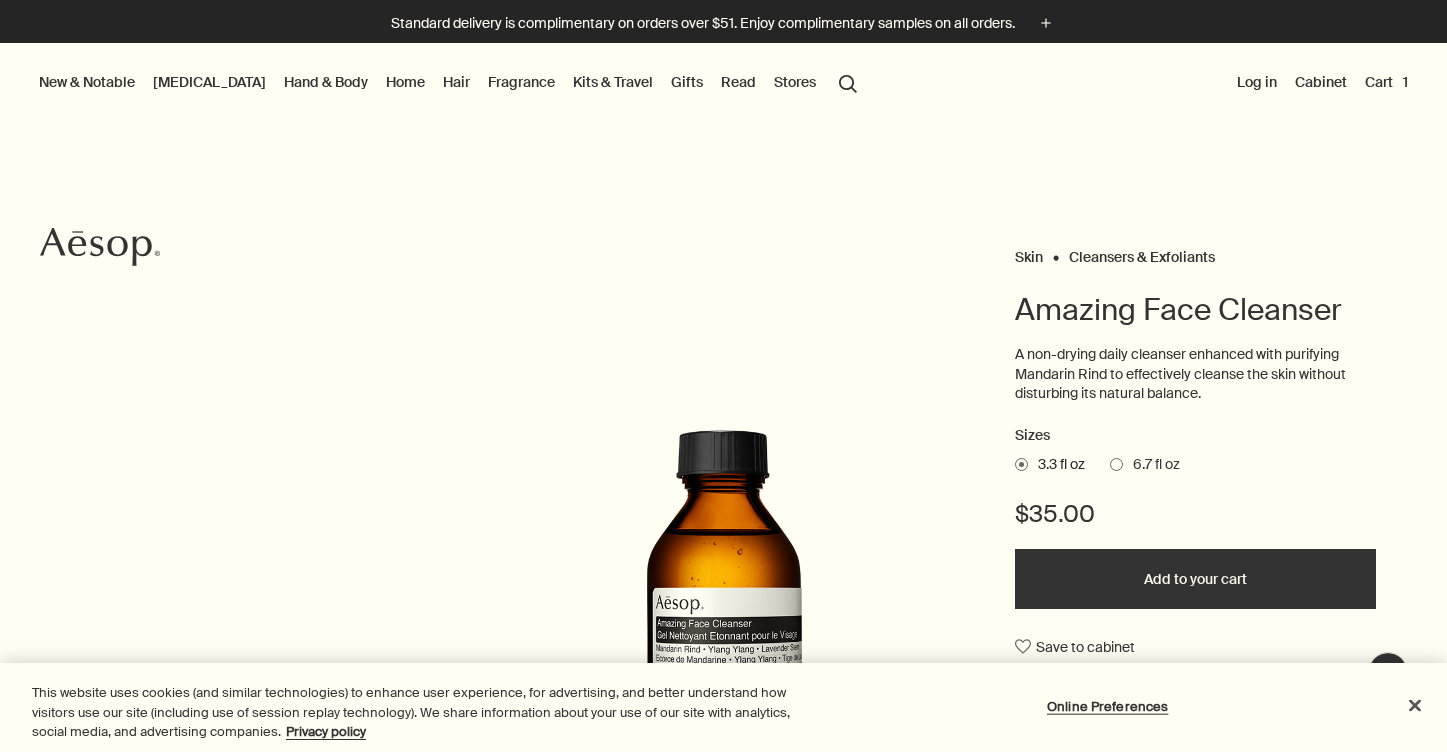 click at bounding box center (1116, 464) 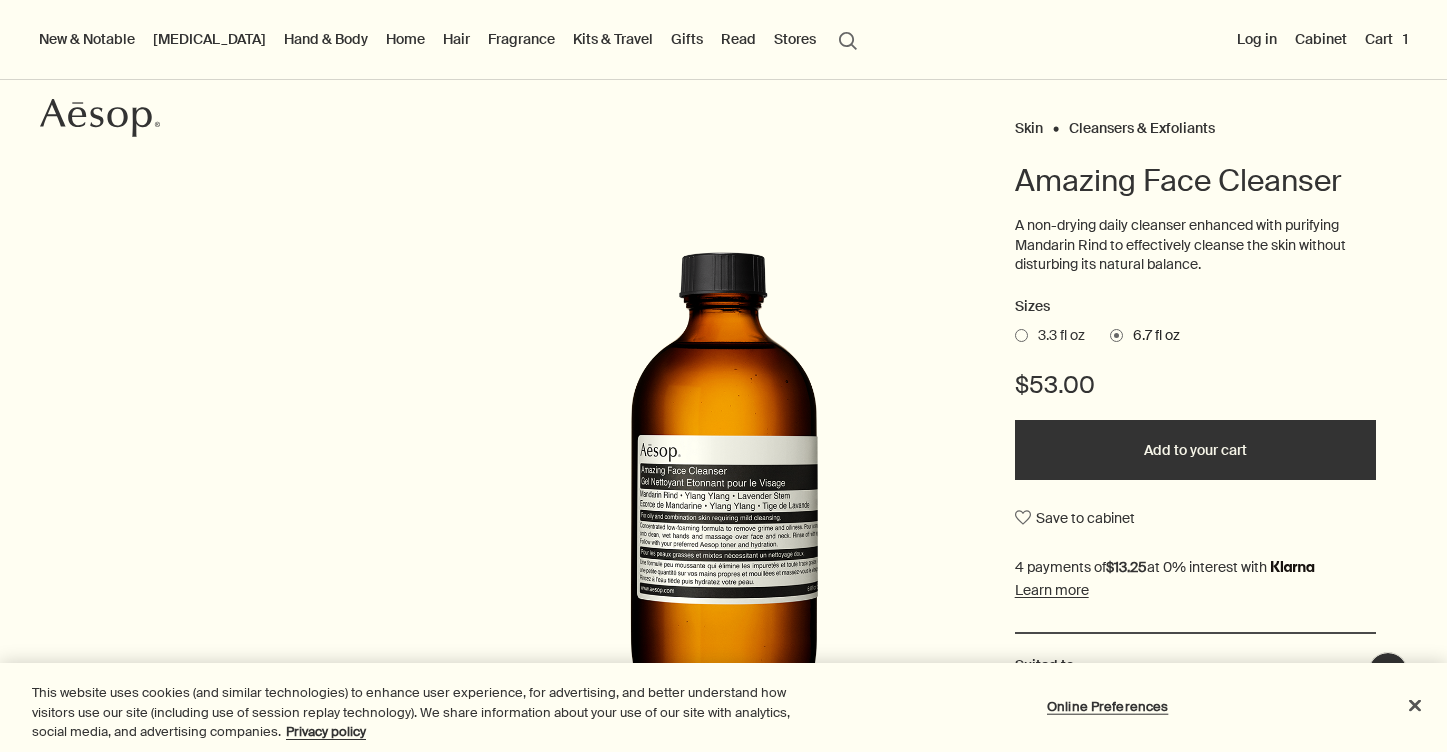 click at bounding box center (1021, 335) 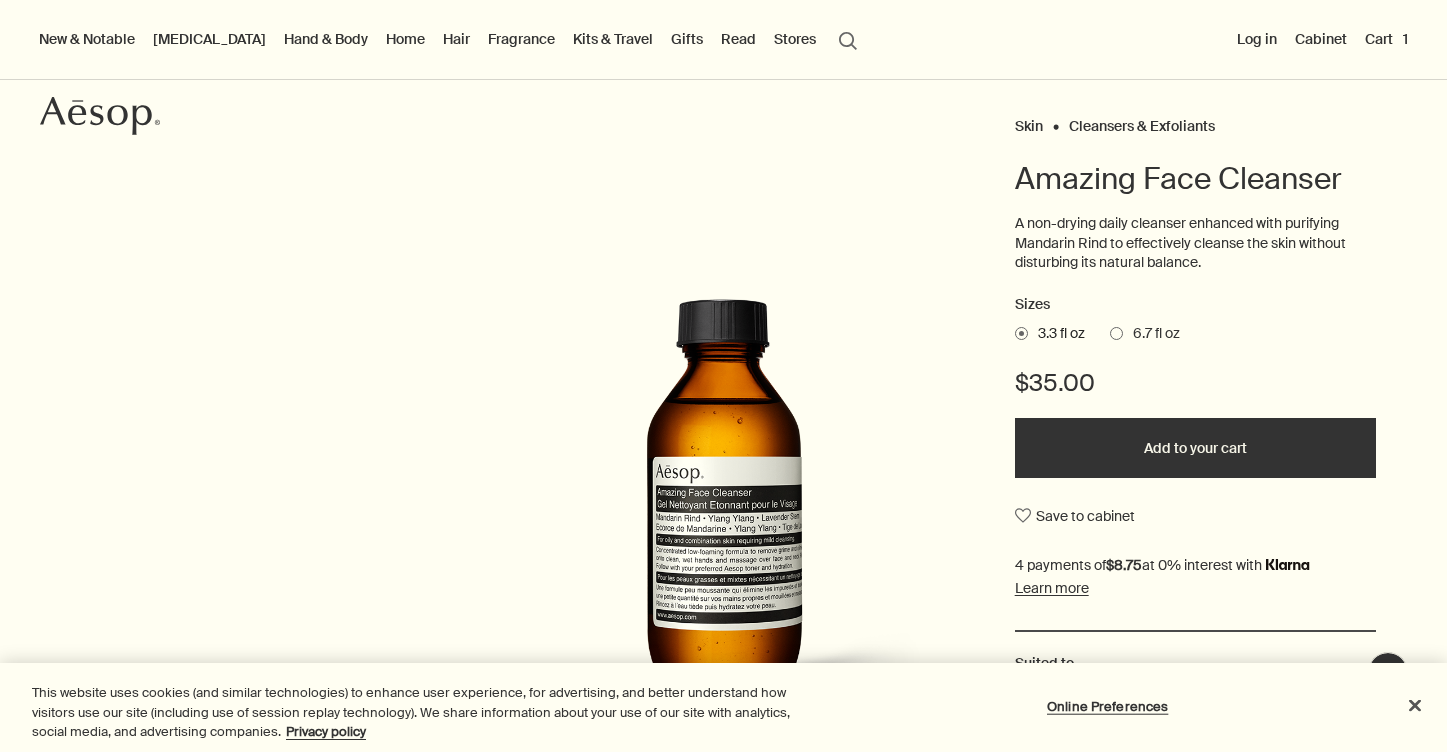 scroll, scrollTop: 132, scrollLeft: 0, axis: vertical 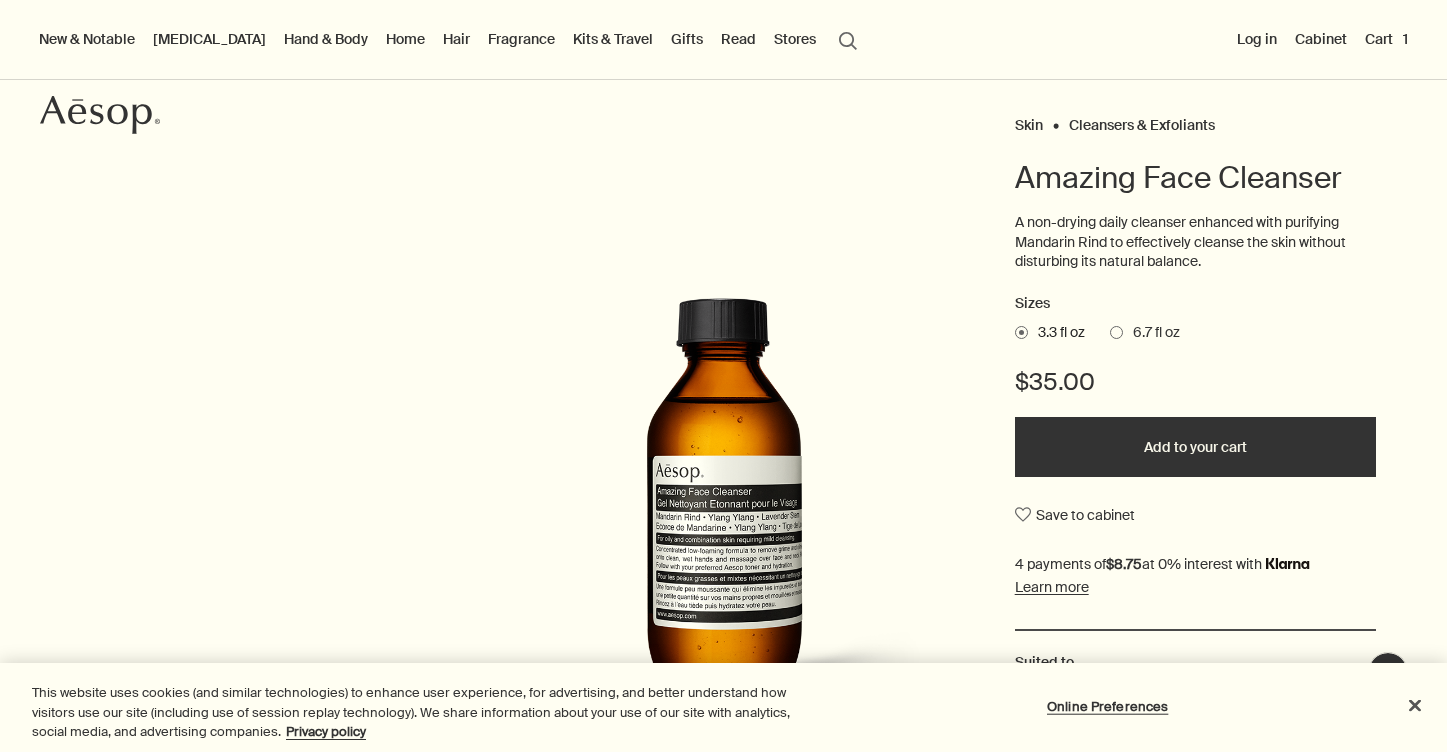 click on "Add to your cart" at bounding box center (1196, 447) 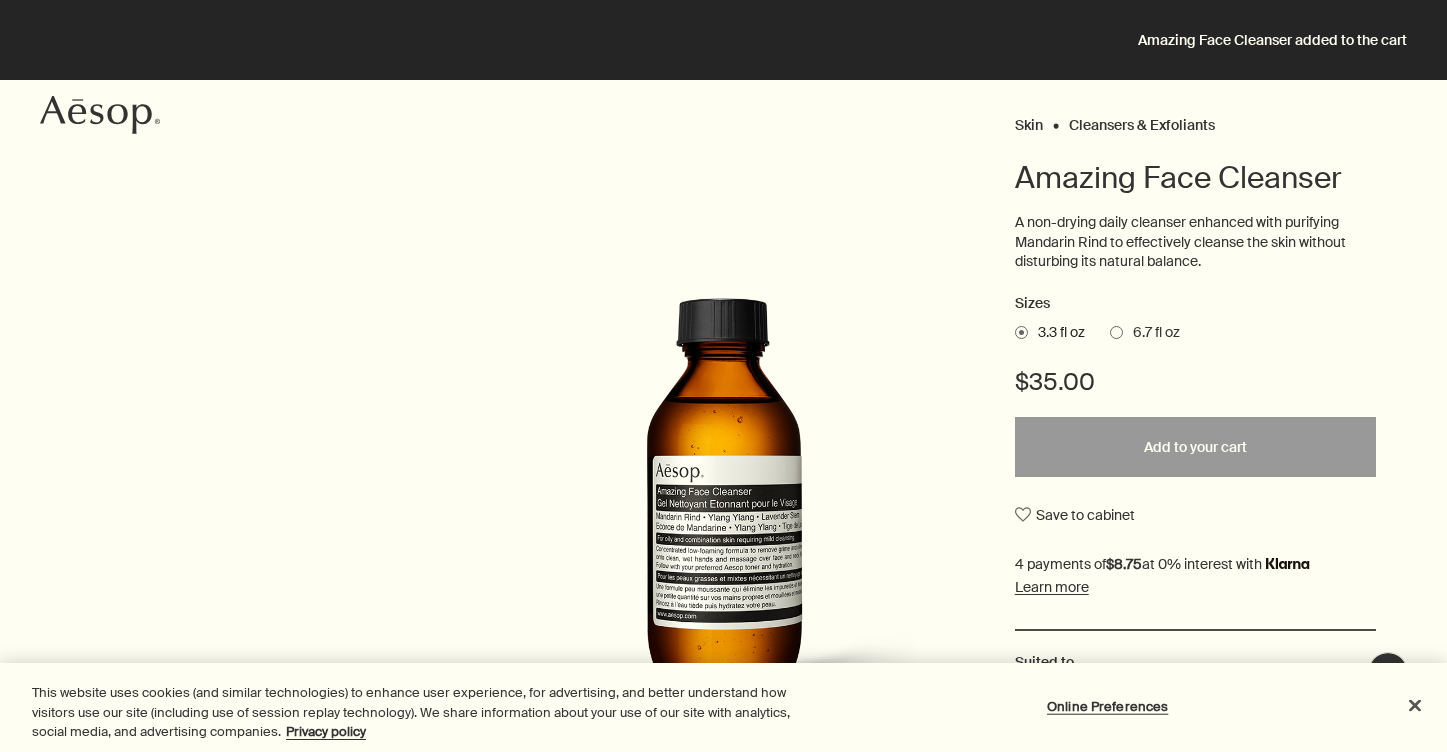 click on "Amazing Face Cleanser added to the cart" at bounding box center [723, 40] 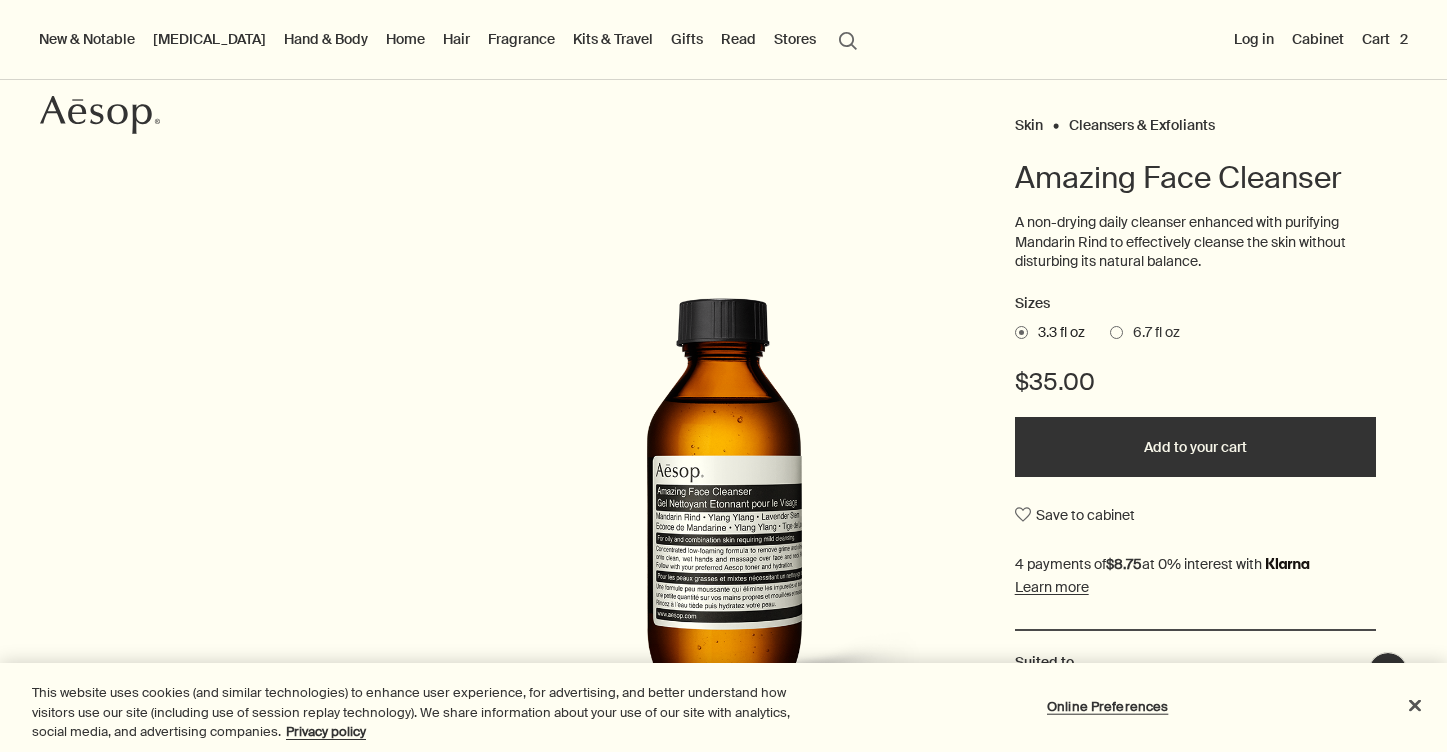 click on "Hand & Body" at bounding box center (326, 39) 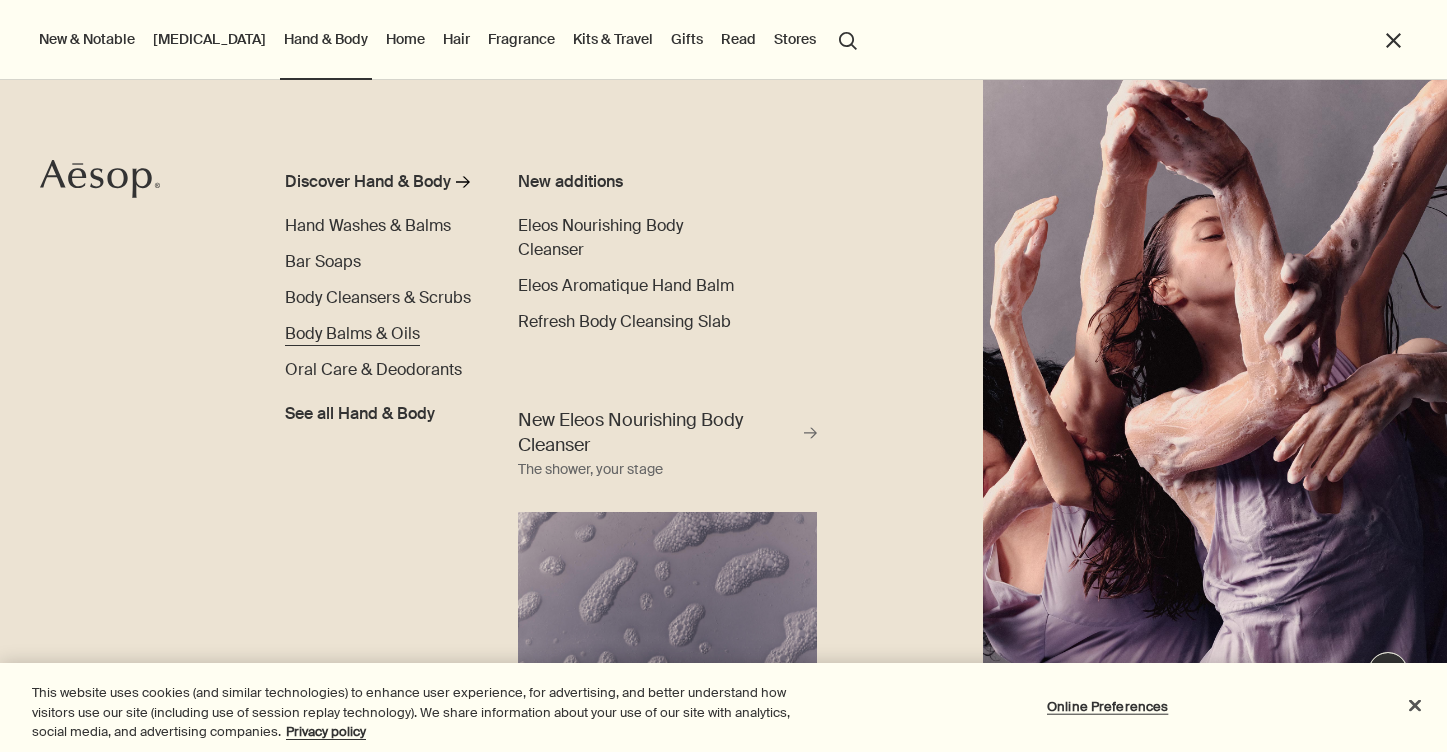 scroll, scrollTop: 0, scrollLeft: 0, axis: both 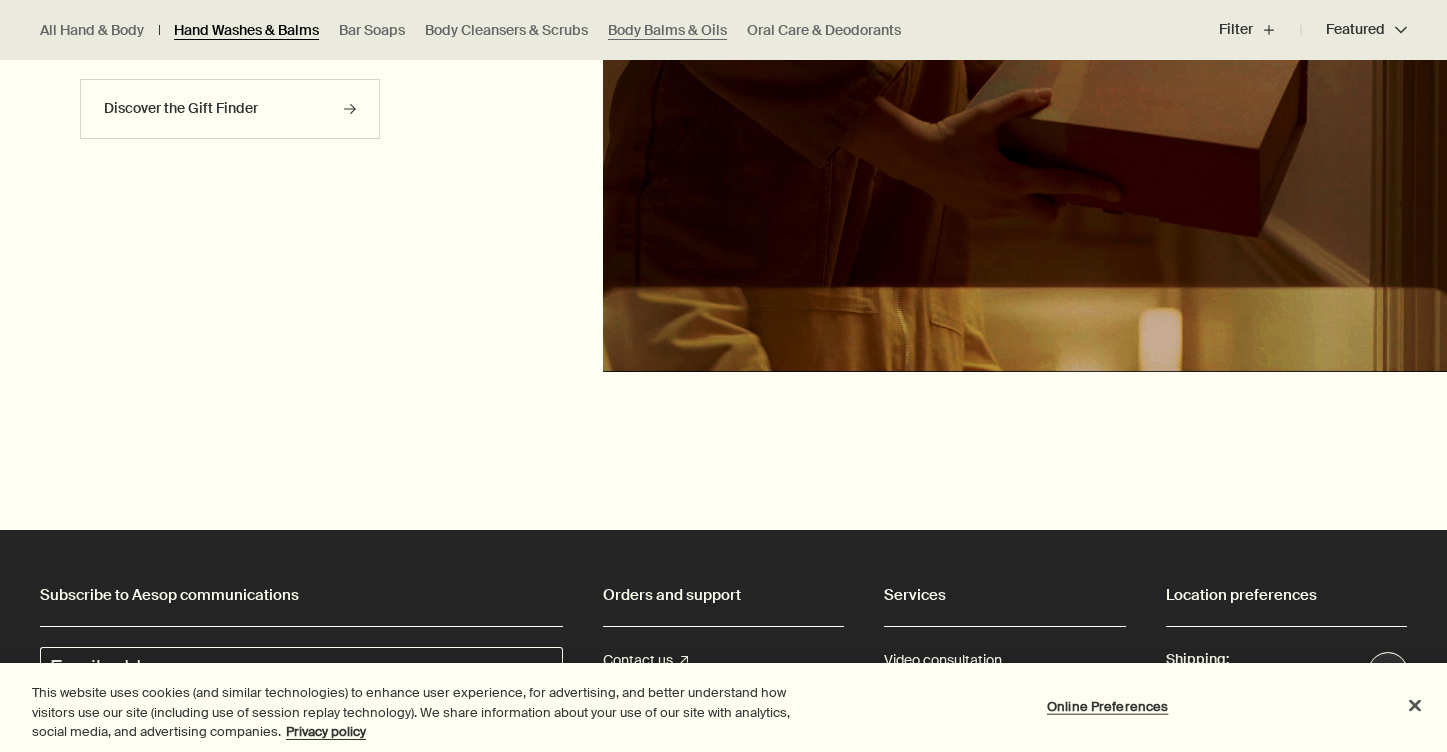 click on "Hand Washes & Balms" at bounding box center (246, 30) 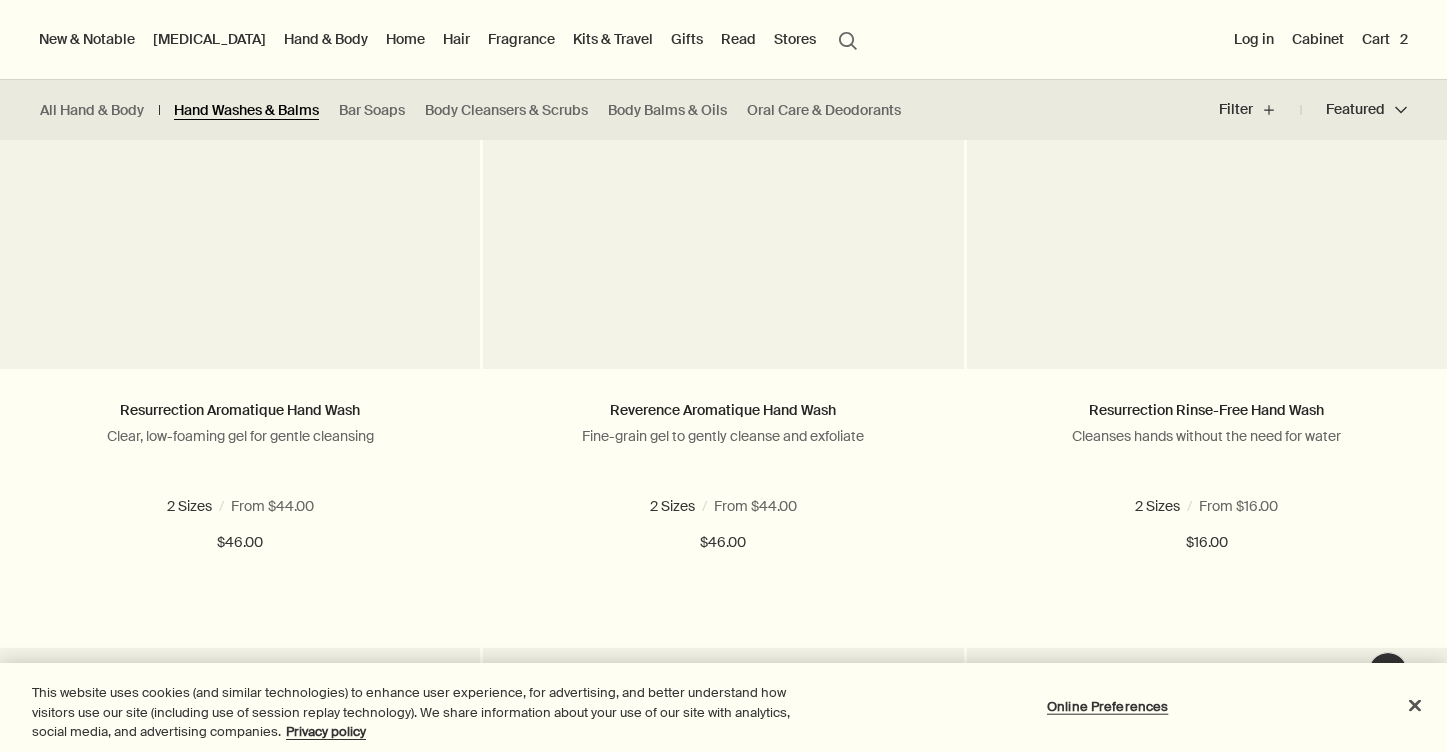 scroll, scrollTop: 0, scrollLeft: 0, axis: both 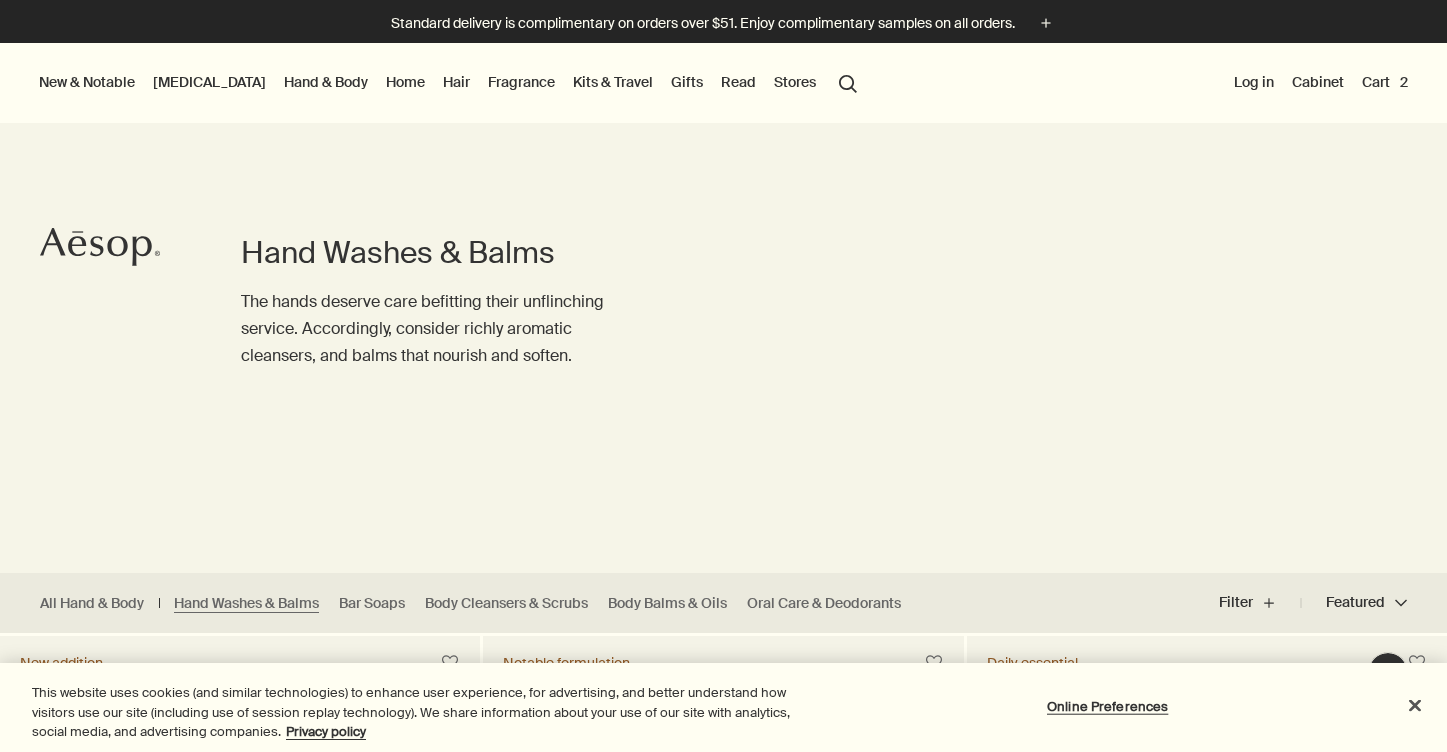 click on "Hand & Body" at bounding box center (326, 82) 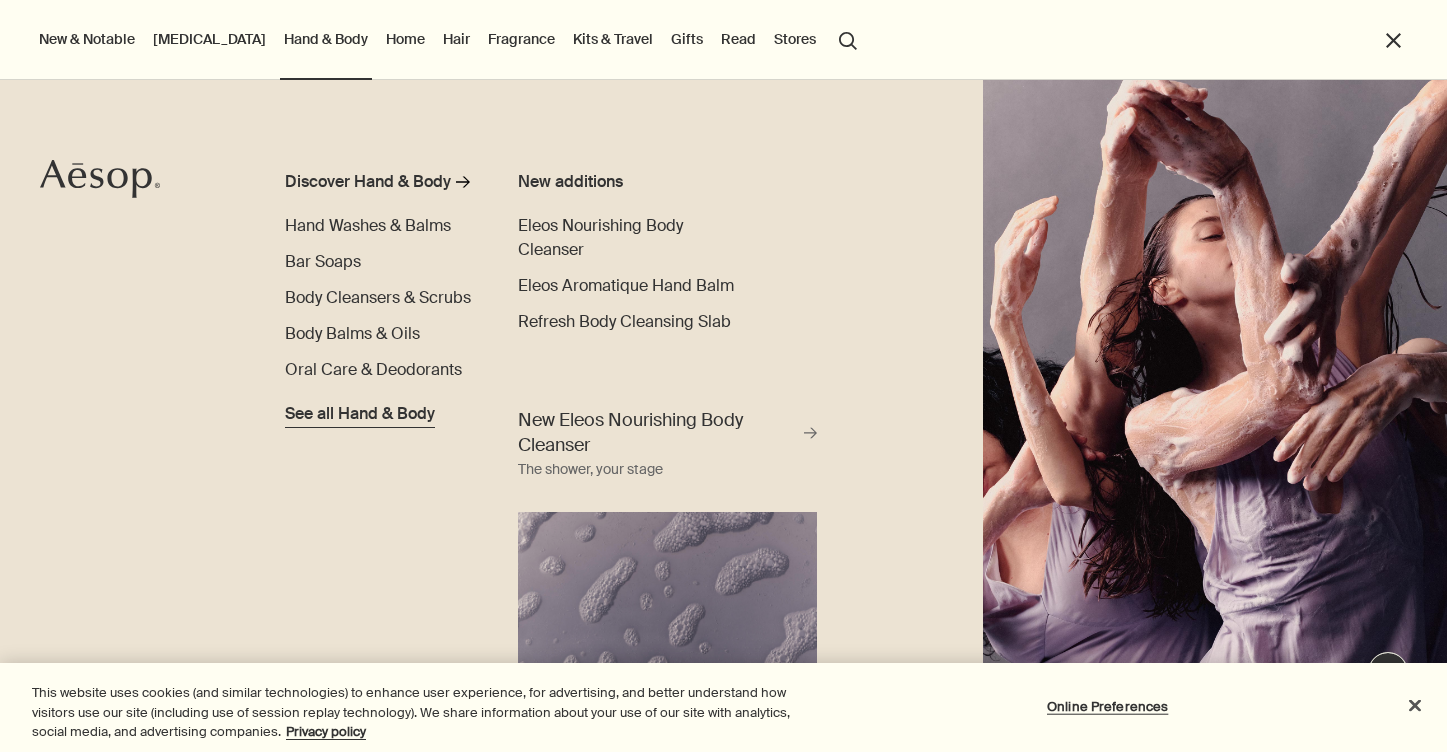 click on "See all Hand & Body" at bounding box center (360, 414) 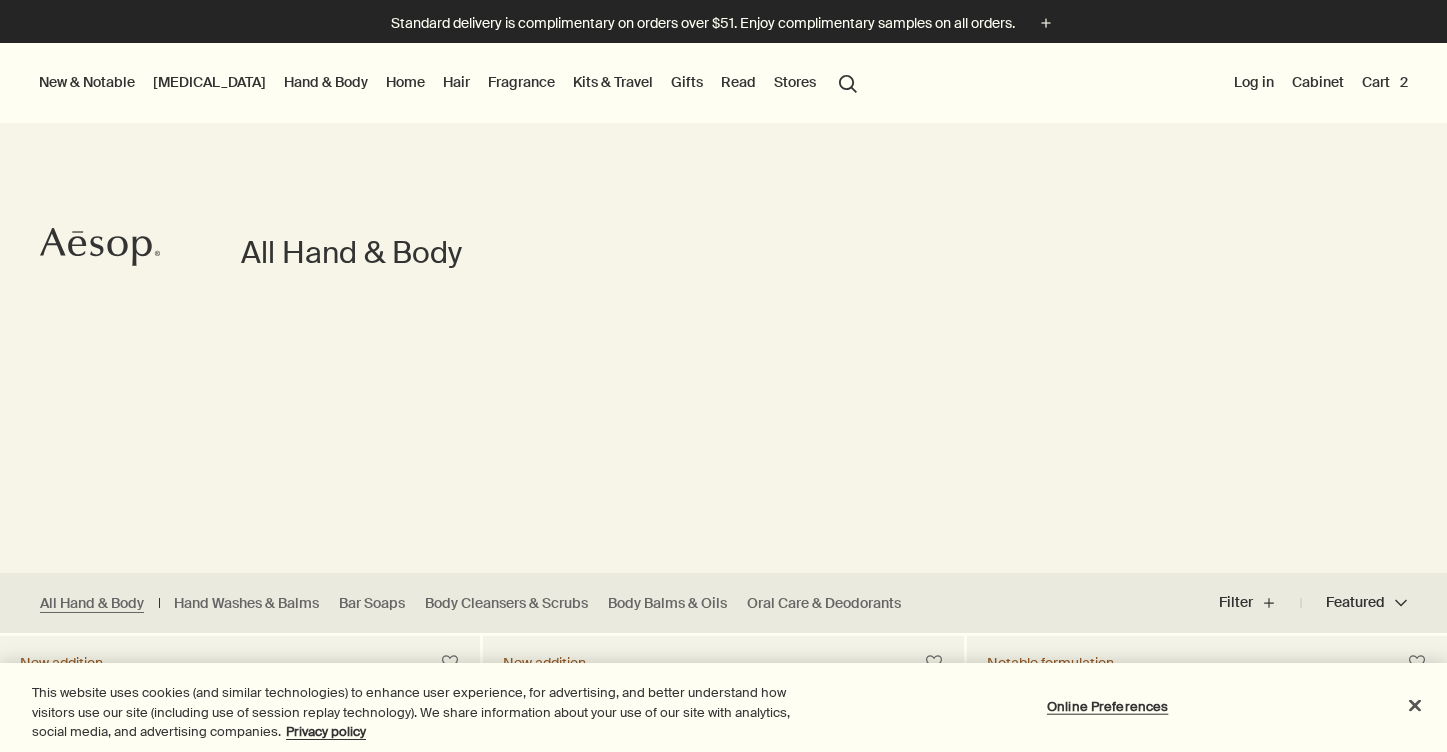 scroll, scrollTop: 0, scrollLeft: 0, axis: both 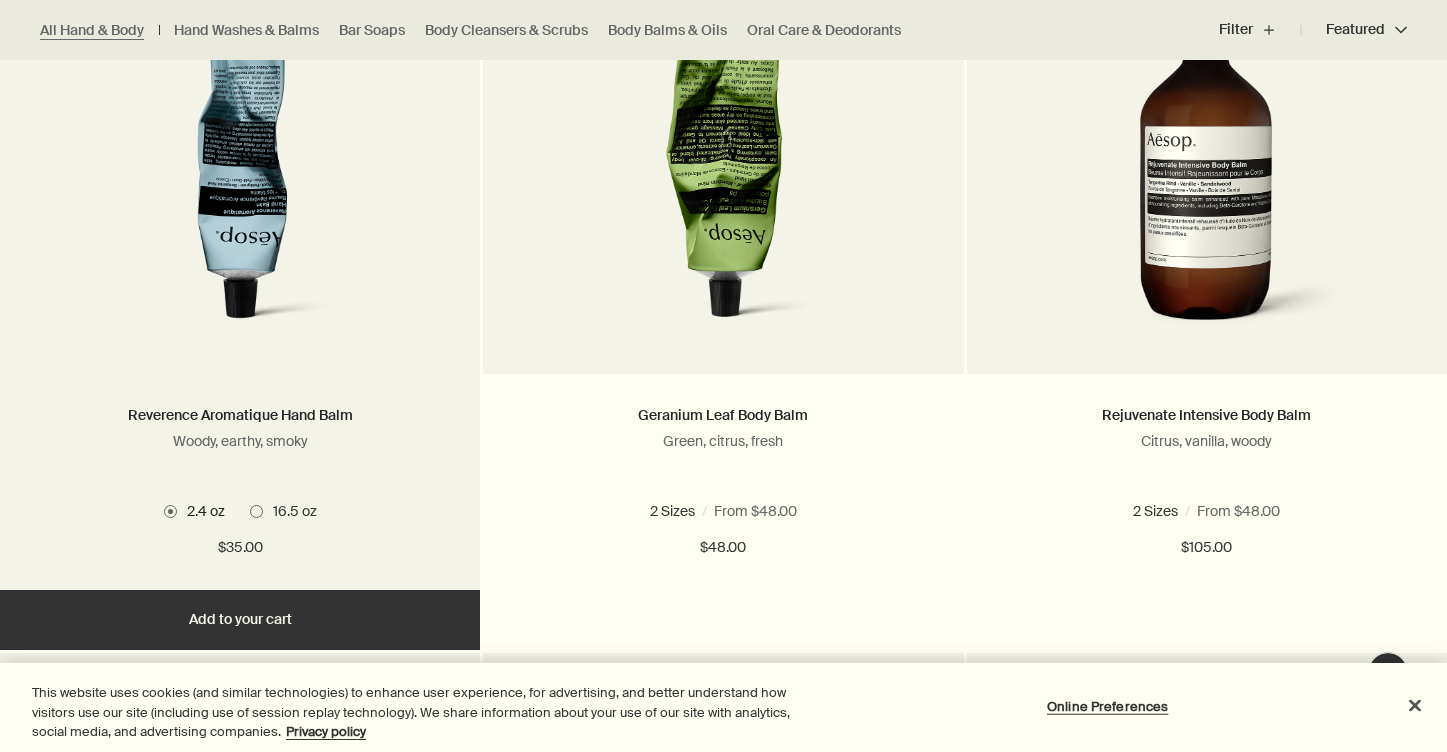 click at bounding box center (256, 511) 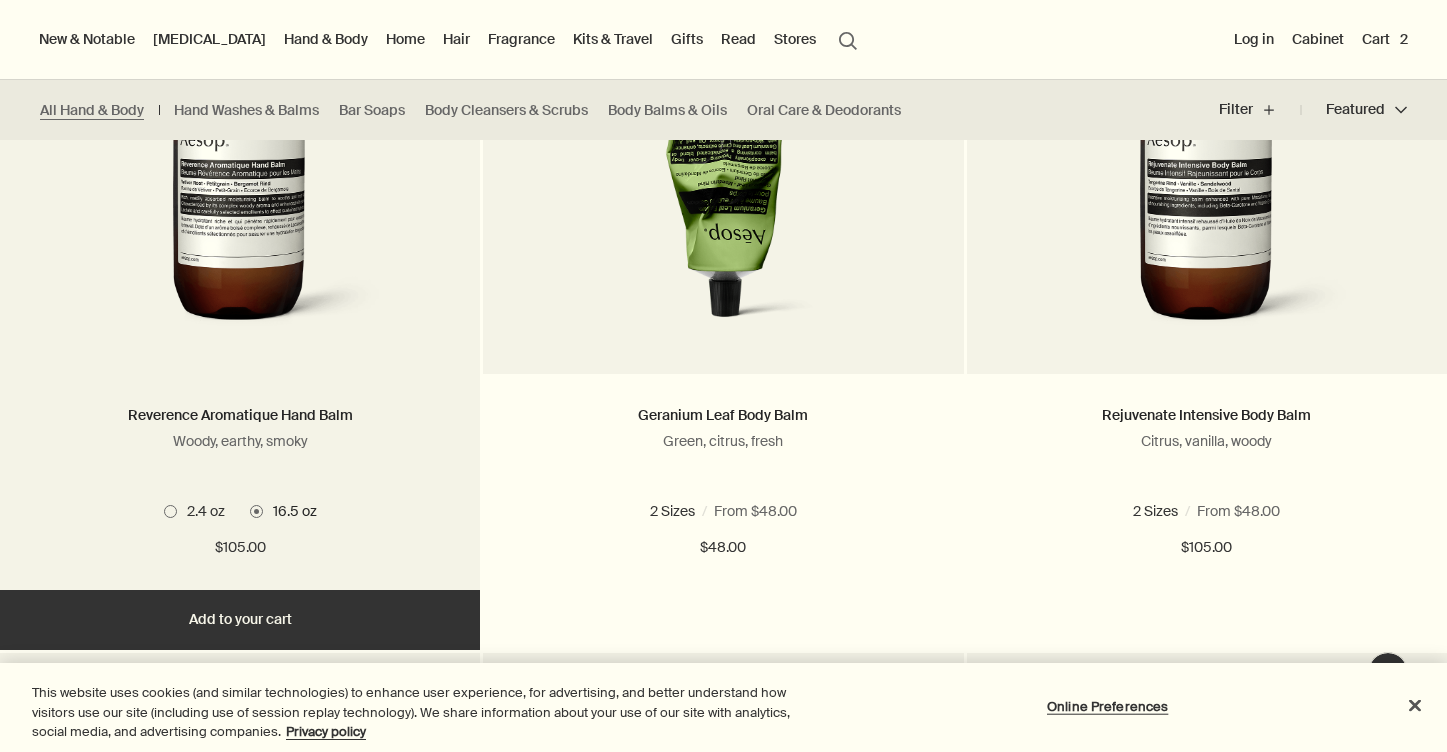 scroll, scrollTop: 1440, scrollLeft: 0, axis: vertical 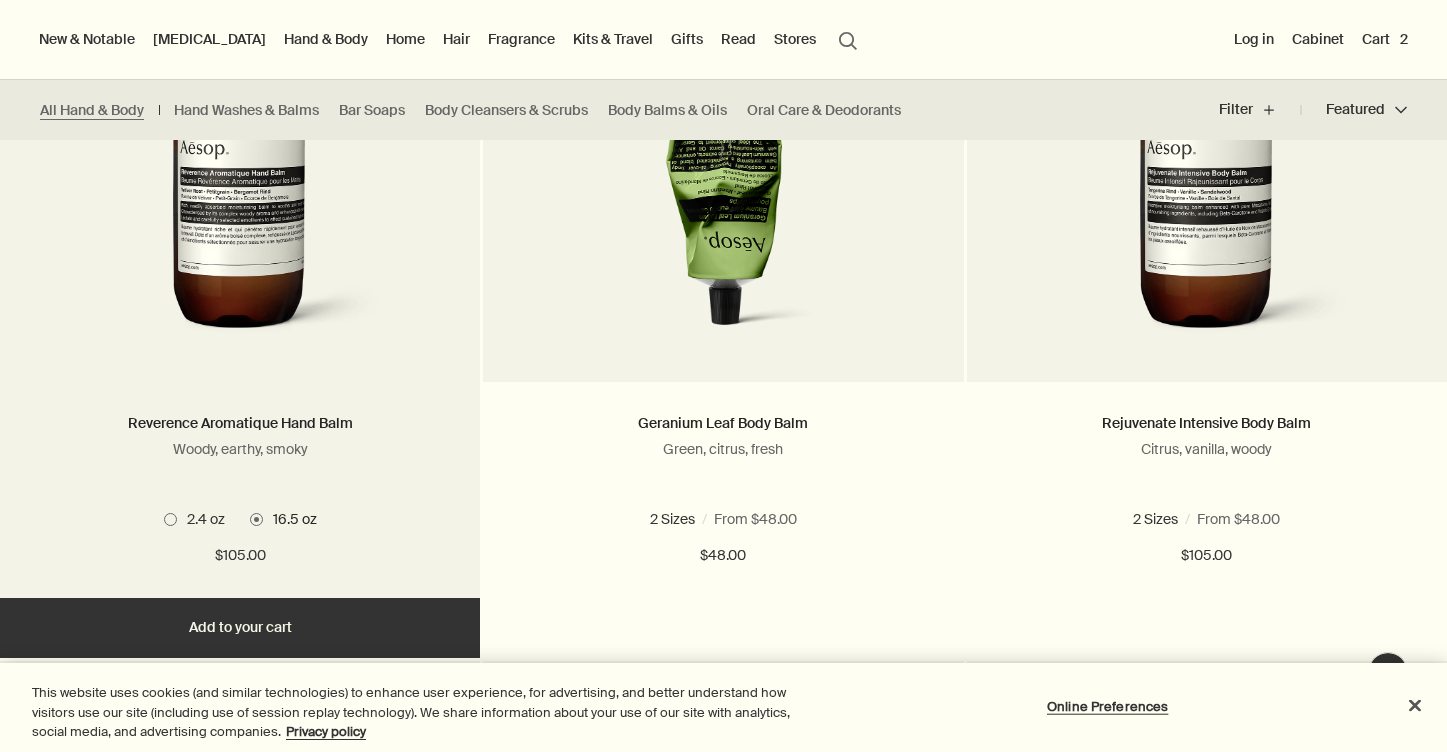 click on "2.4 oz" at bounding box center [194, 519] 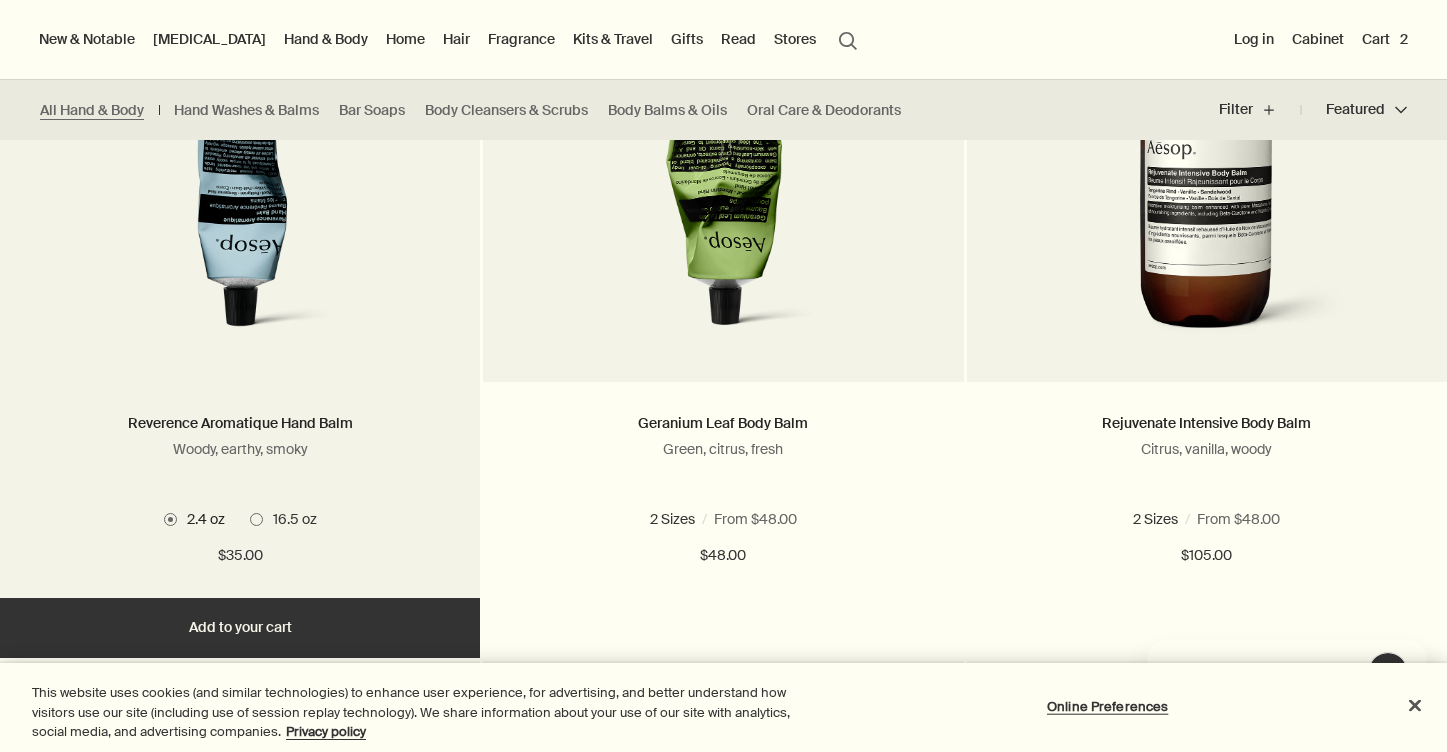 scroll, scrollTop: 0, scrollLeft: 0, axis: both 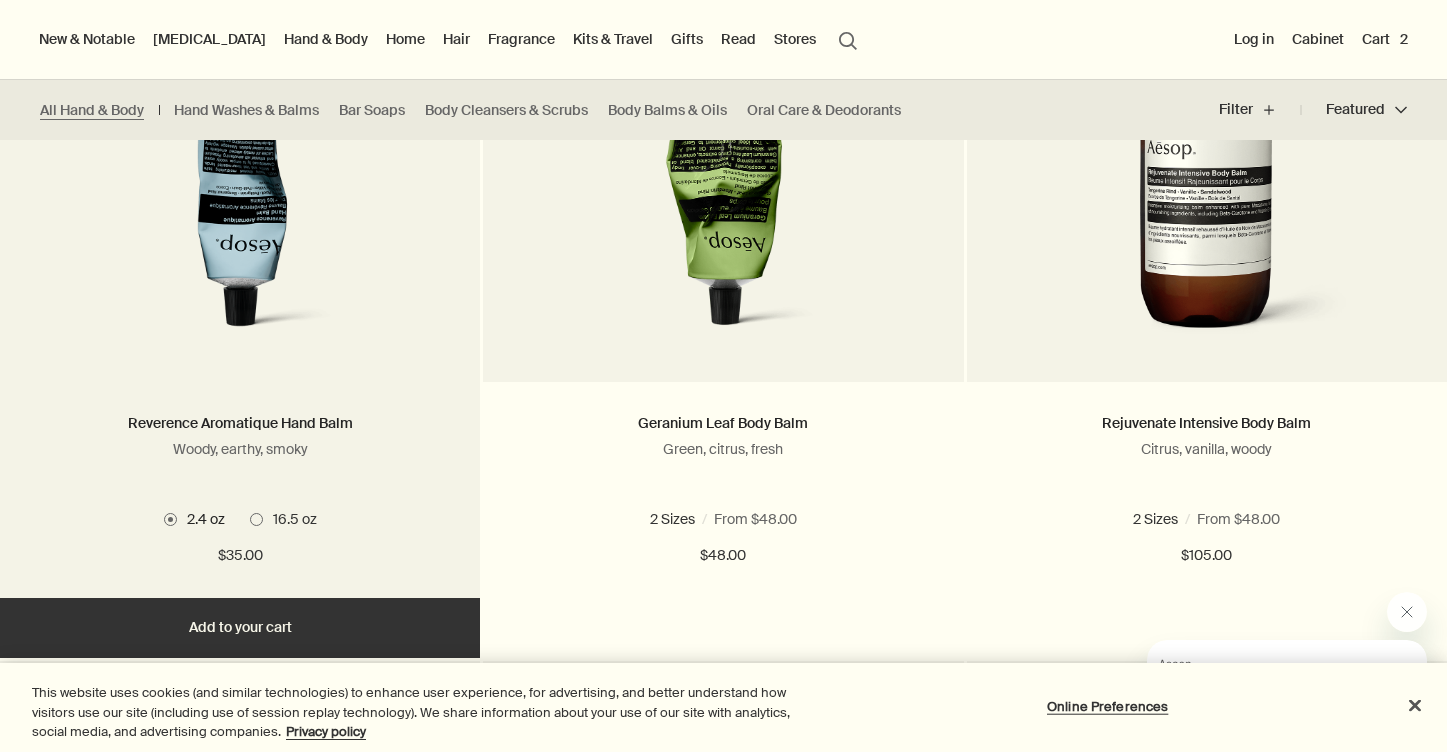 click on "Add Add to your cart" at bounding box center [240, 628] 